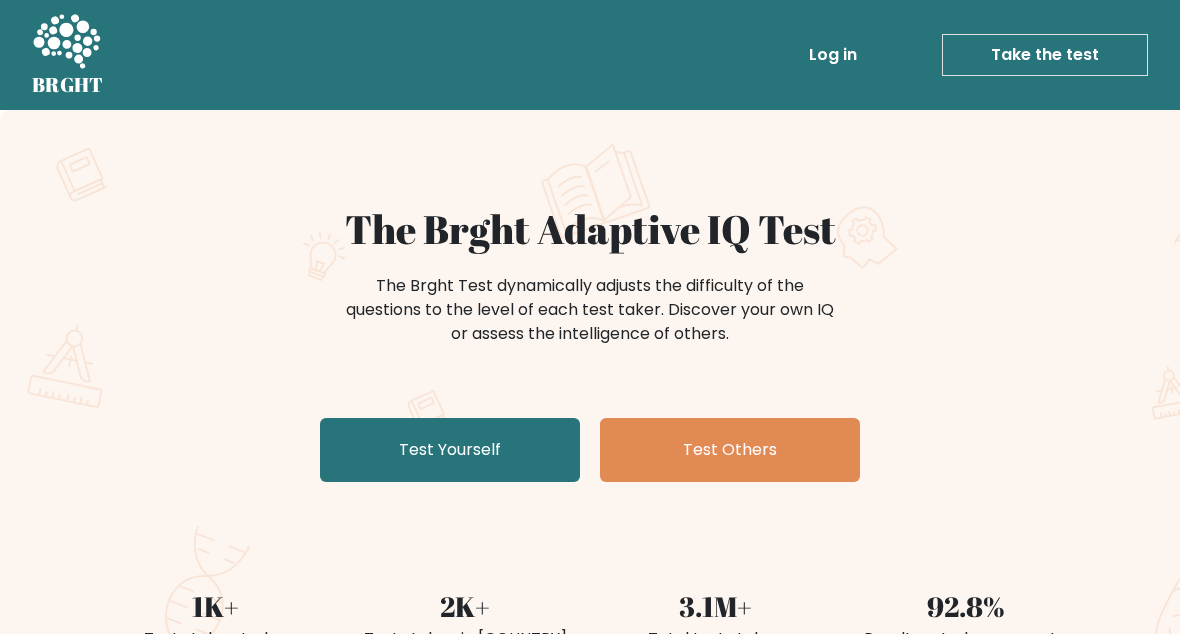 scroll, scrollTop: 0, scrollLeft: 0, axis: both 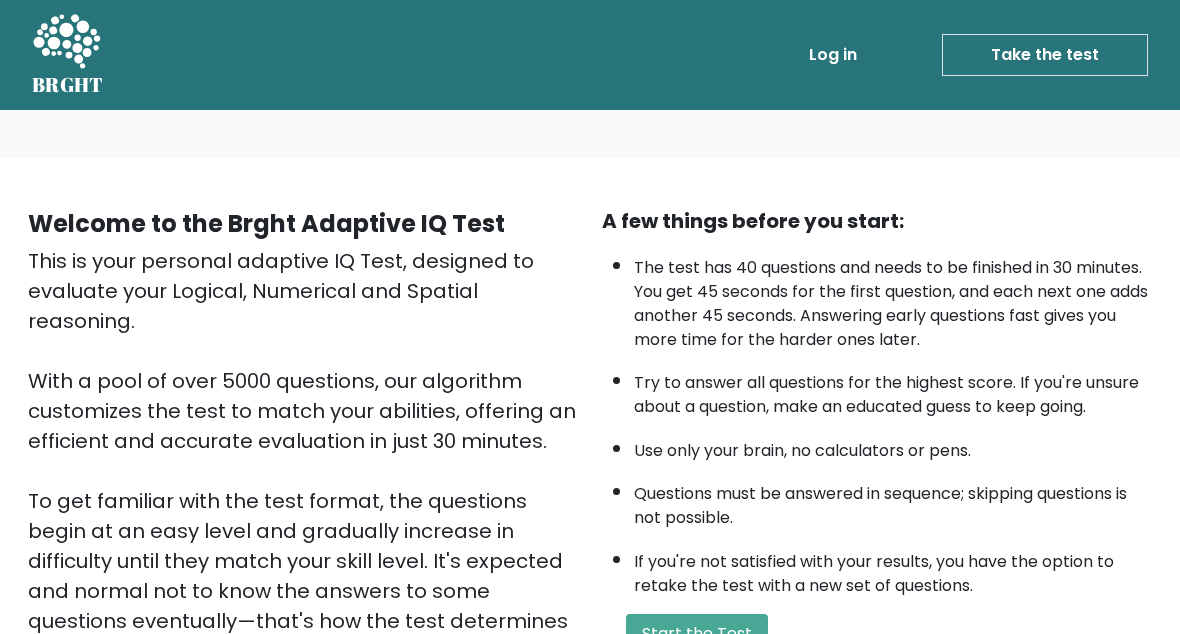 click on "Start the Test" at bounding box center [697, 634] 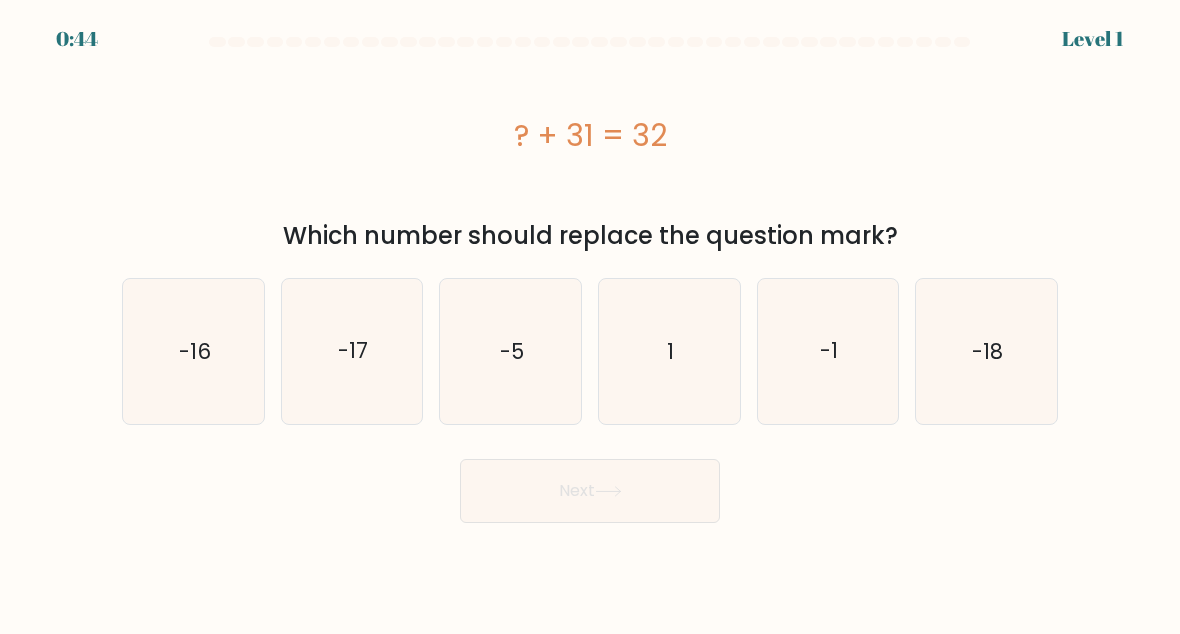 scroll, scrollTop: 0, scrollLeft: 0, axis: both 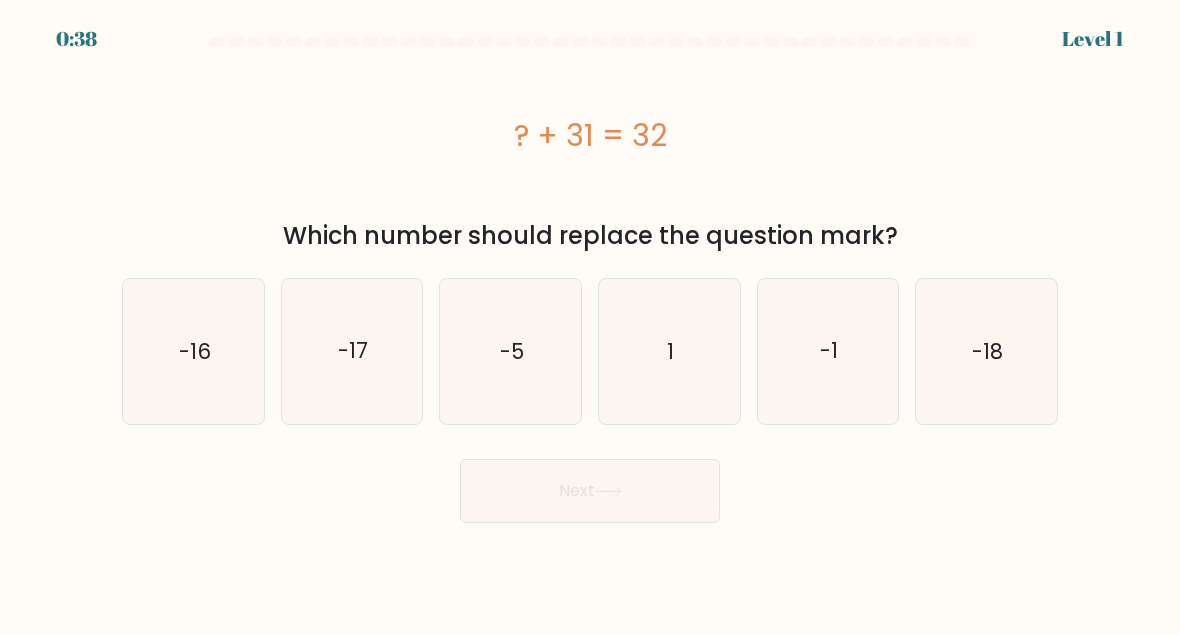 click on "1" at bounding box center (669, 351) 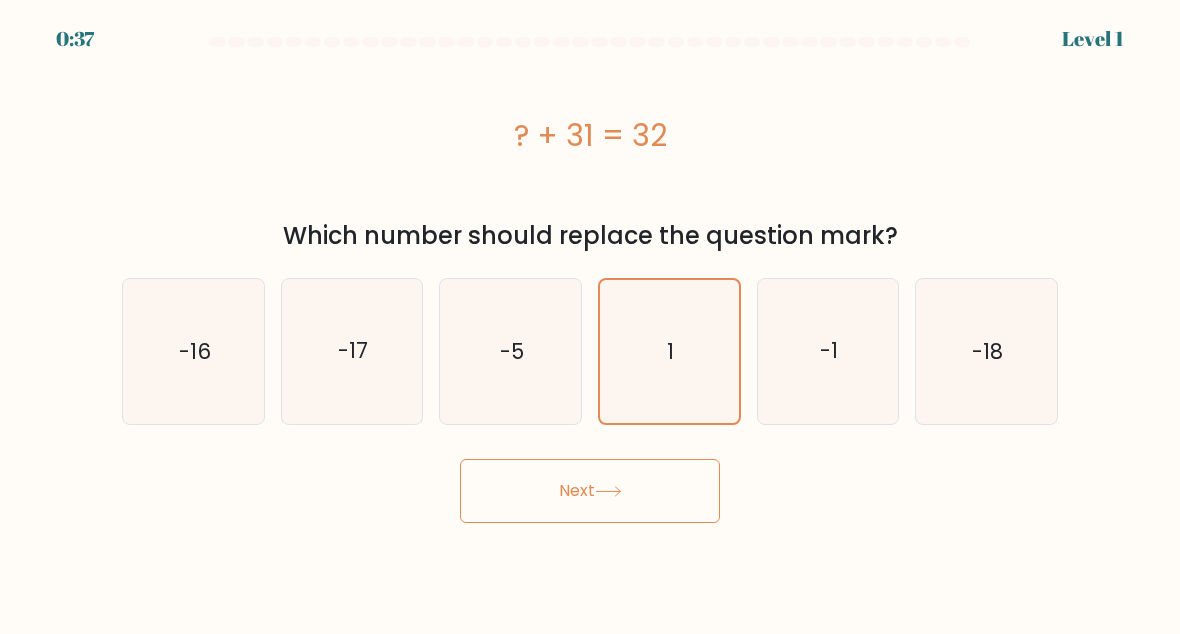 click on "Next" at bounding box center (590, 491) 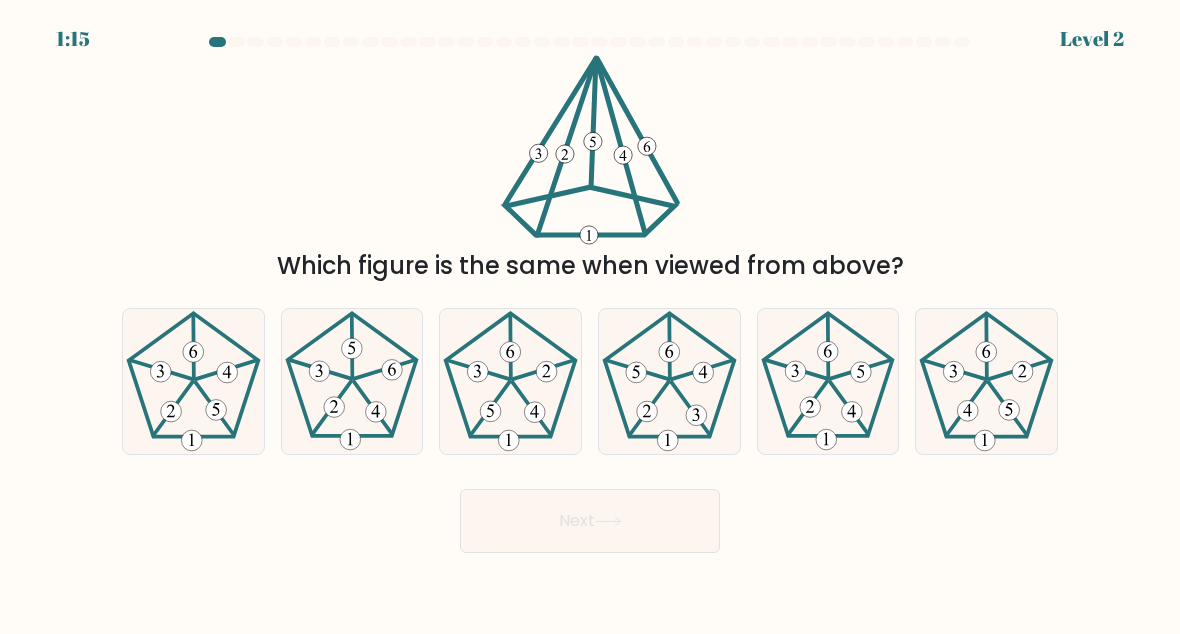 click at bounding box center [590, 150] 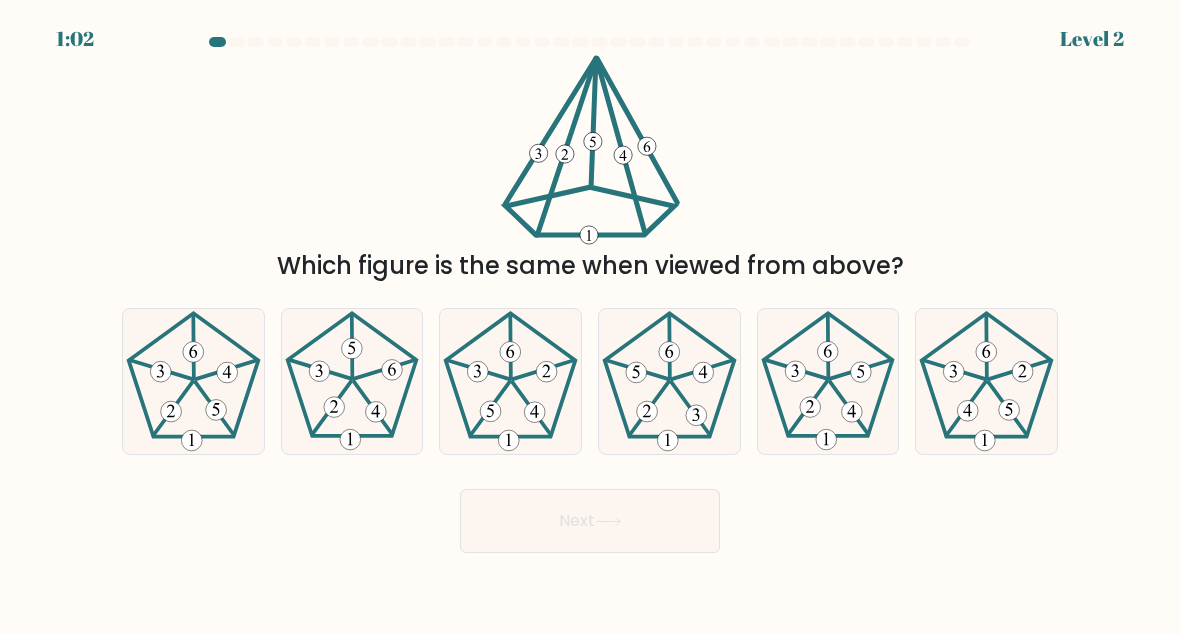 click at bounding box center (352, 381) 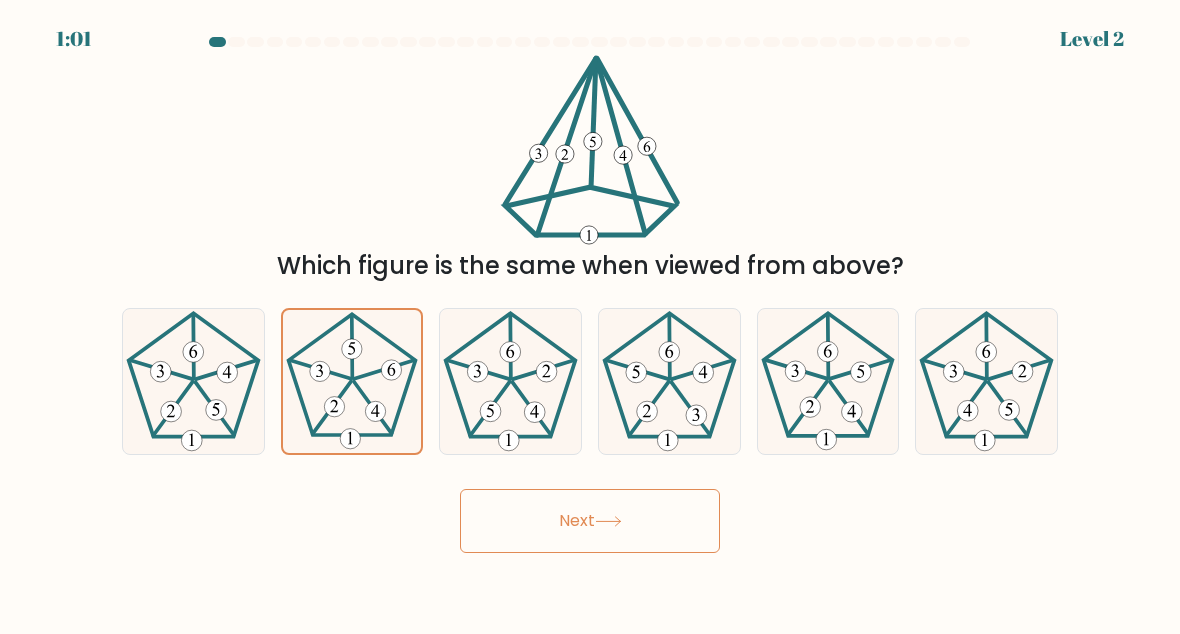 click on "Next" at bounding box center [590, 521] 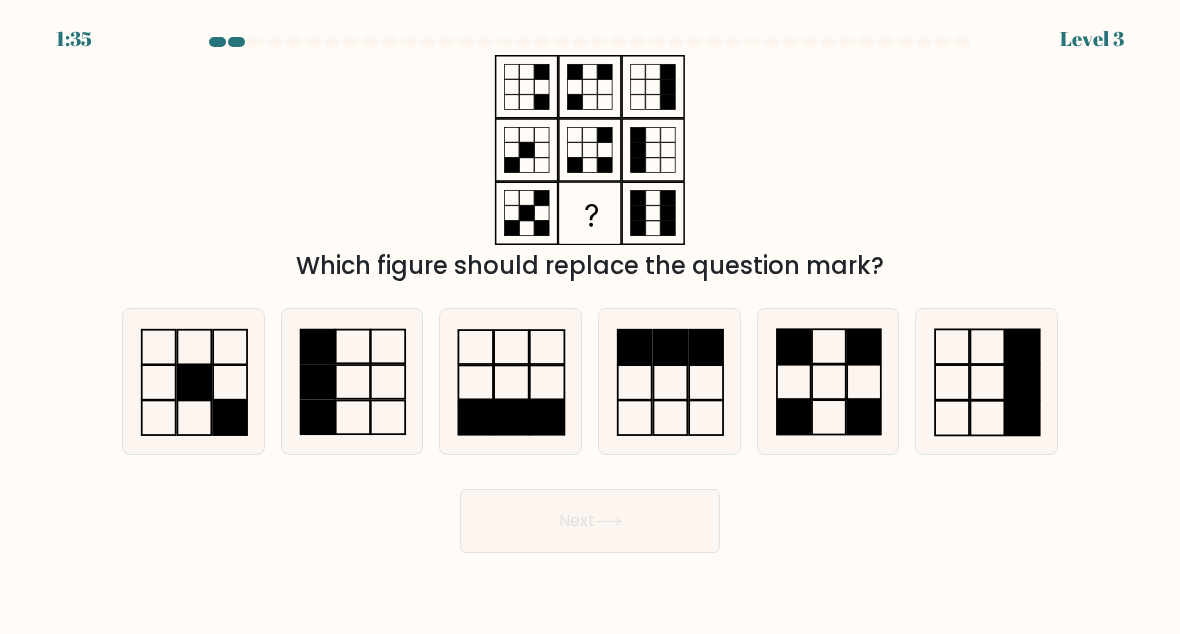 click at bounding box center [193, 381] 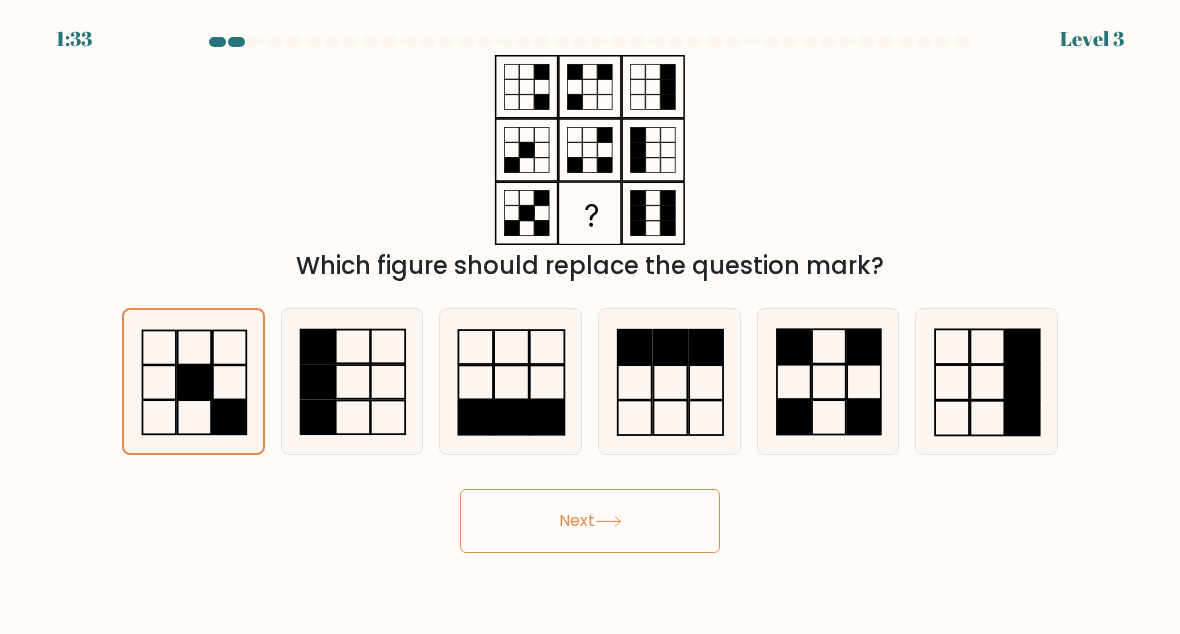 click at bounding box center [828, 381] 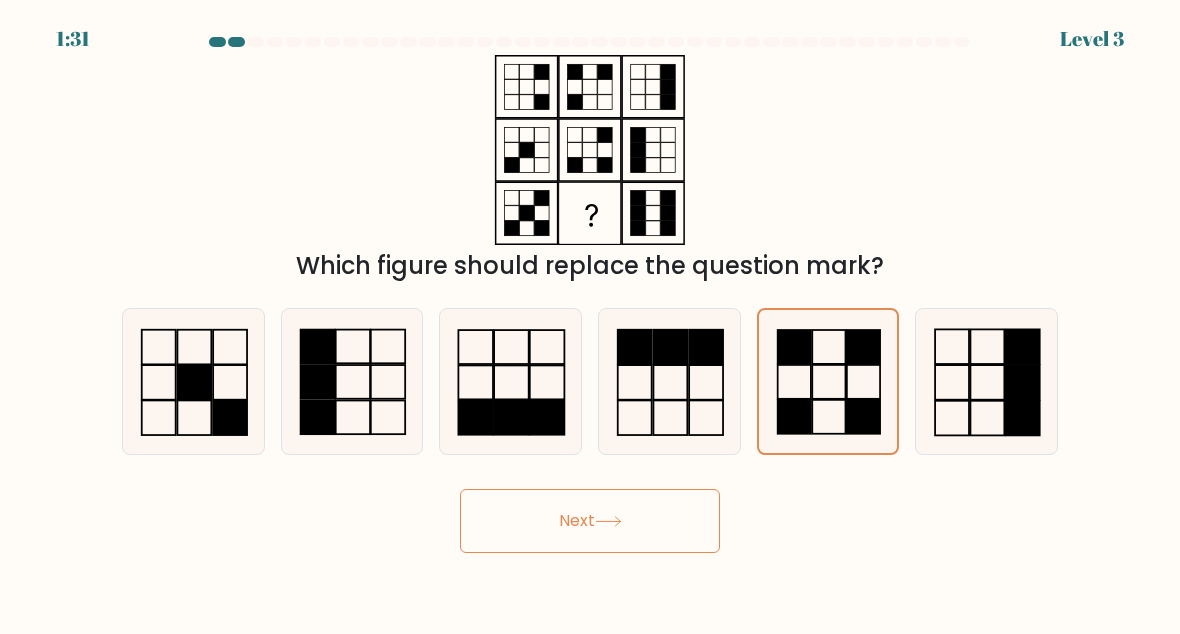 click on "Next" at bounding box center [590, 521] 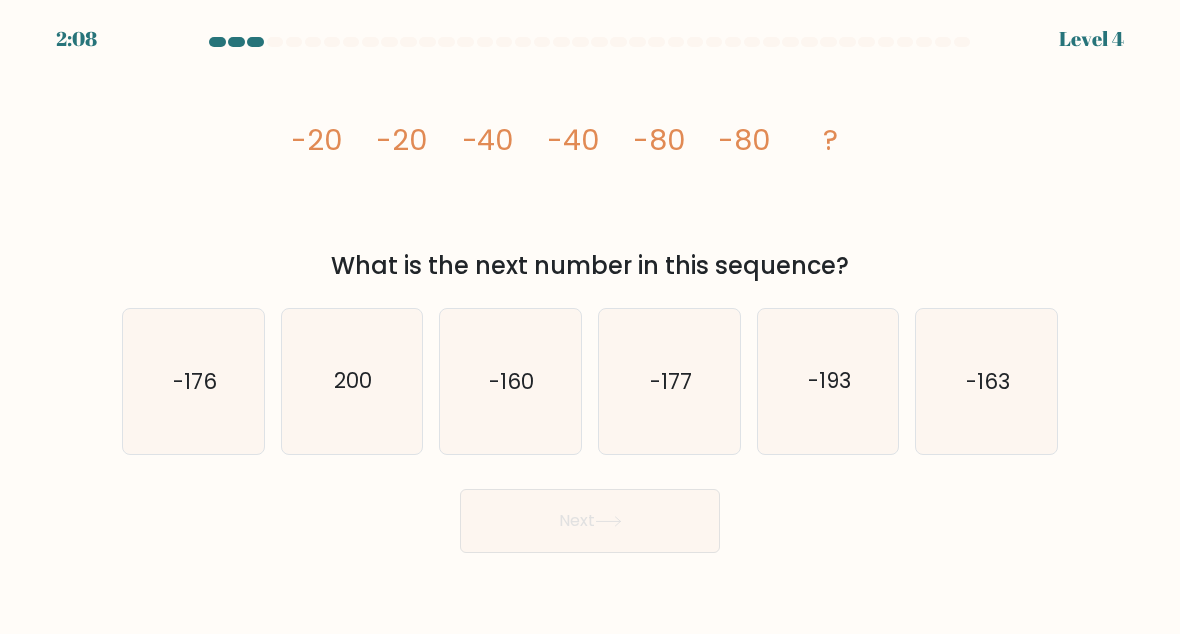 click on "-160" at bounding box center [510, 381] 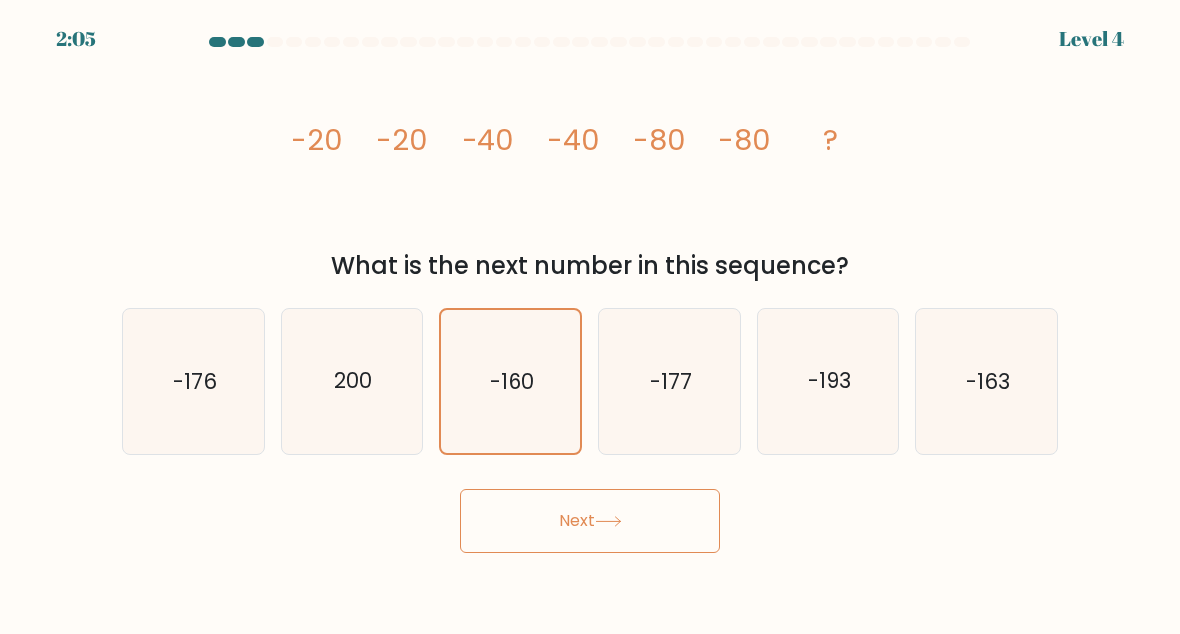 click on "Next" at bounding box center (590, 521) 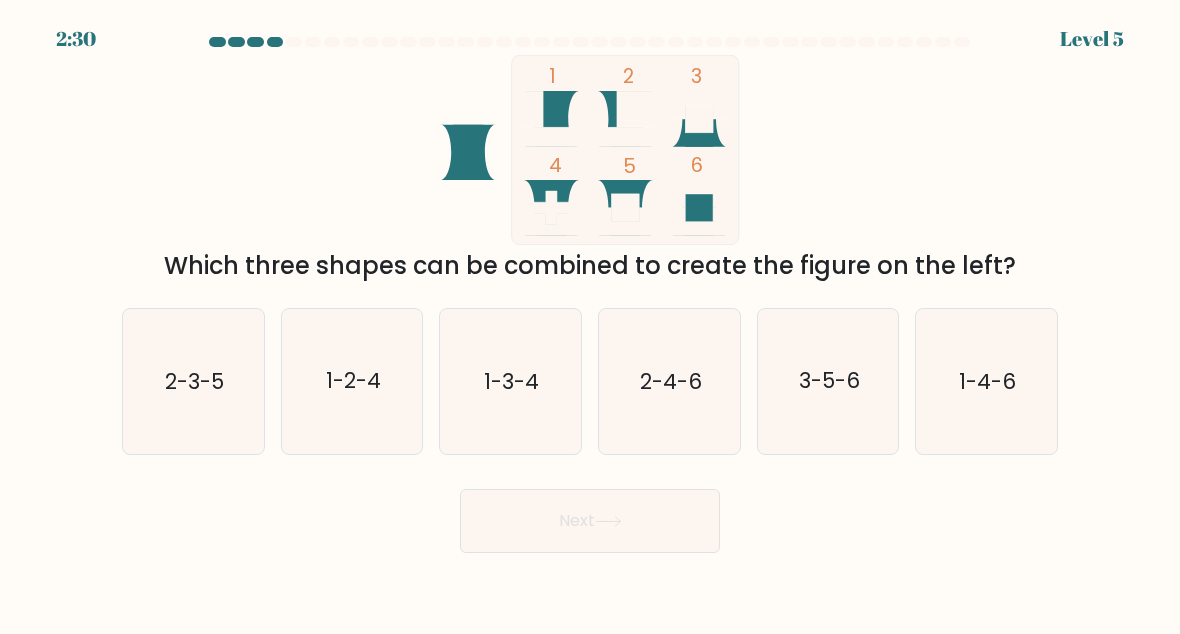 click on "3-5-6" at bounding box center [829, 381] 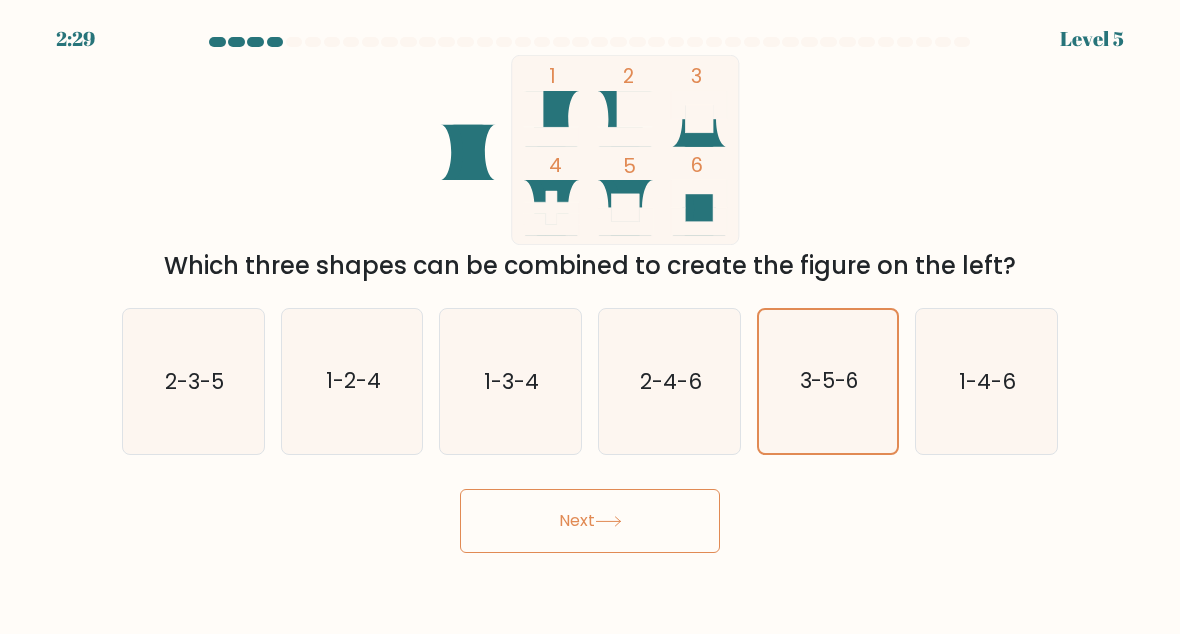 click on "3-5-6" at bounding box center [829, 381] 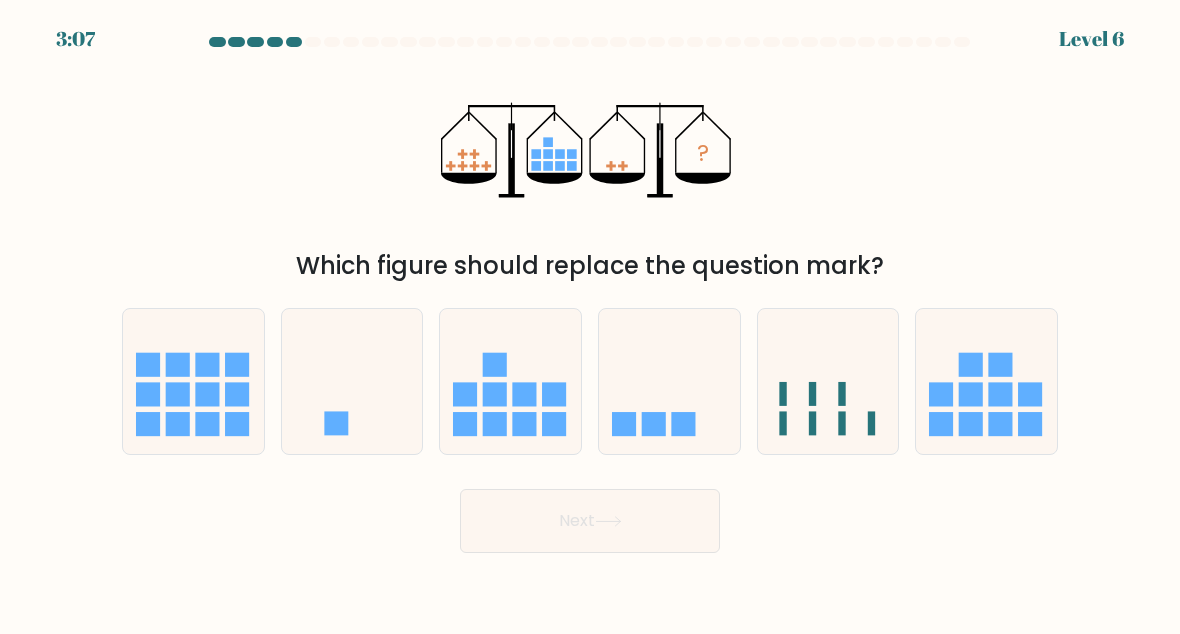 click at bounding box center (463, 166) 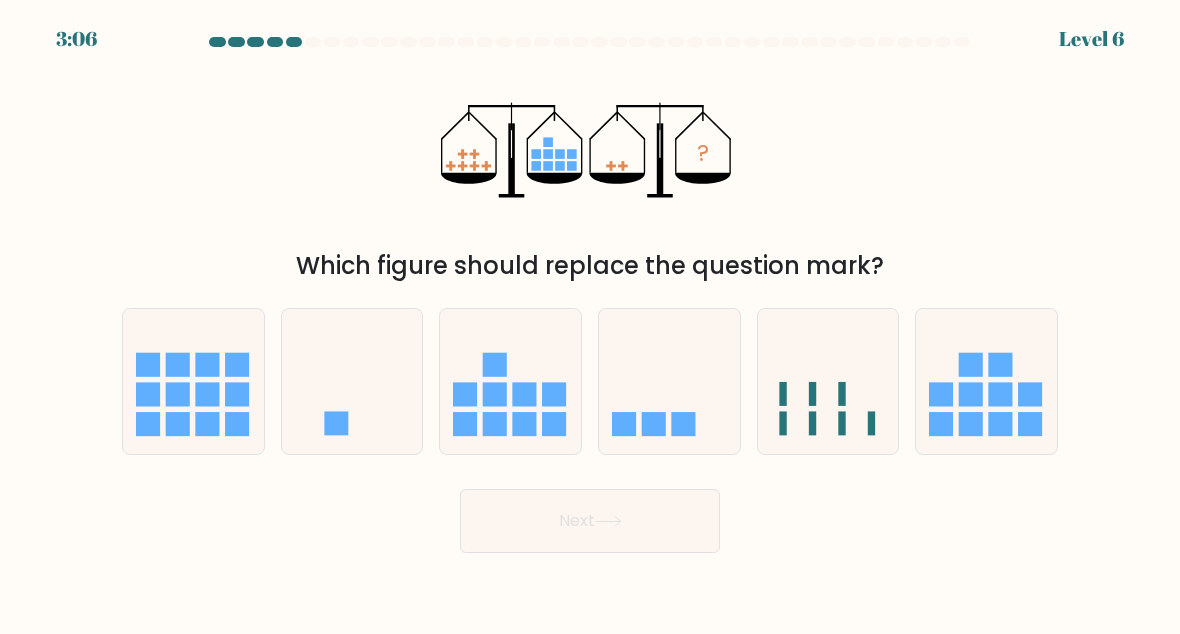 click at bounding box center (463, 166) 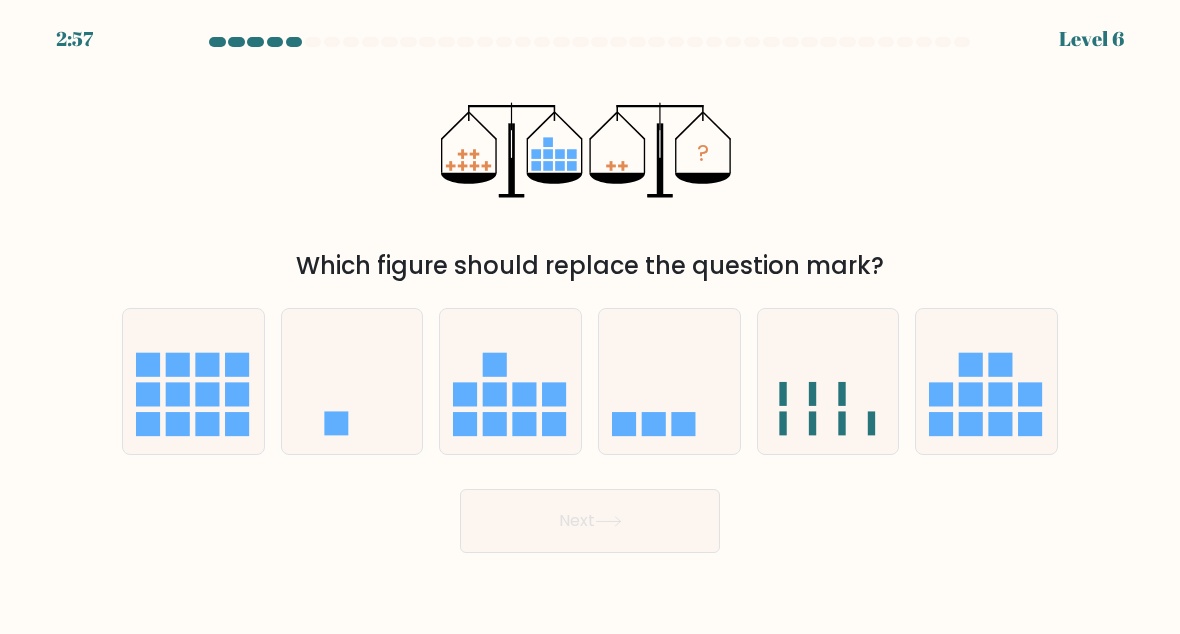 click at bounding box center (336, 424) 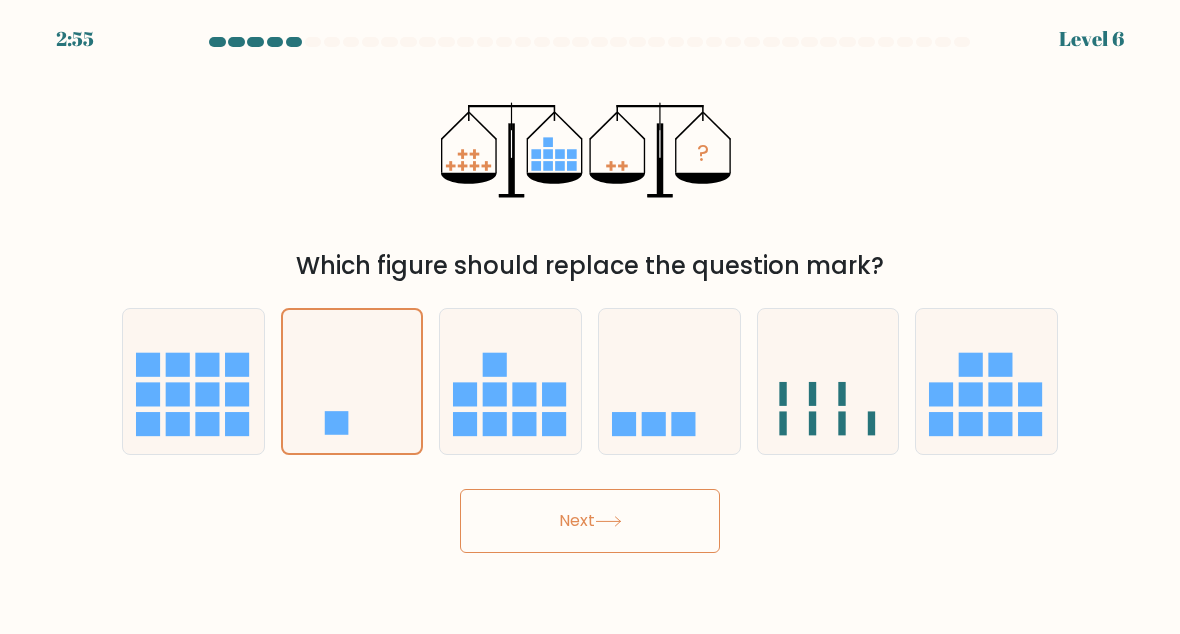 click at bounding box center [669, 381] 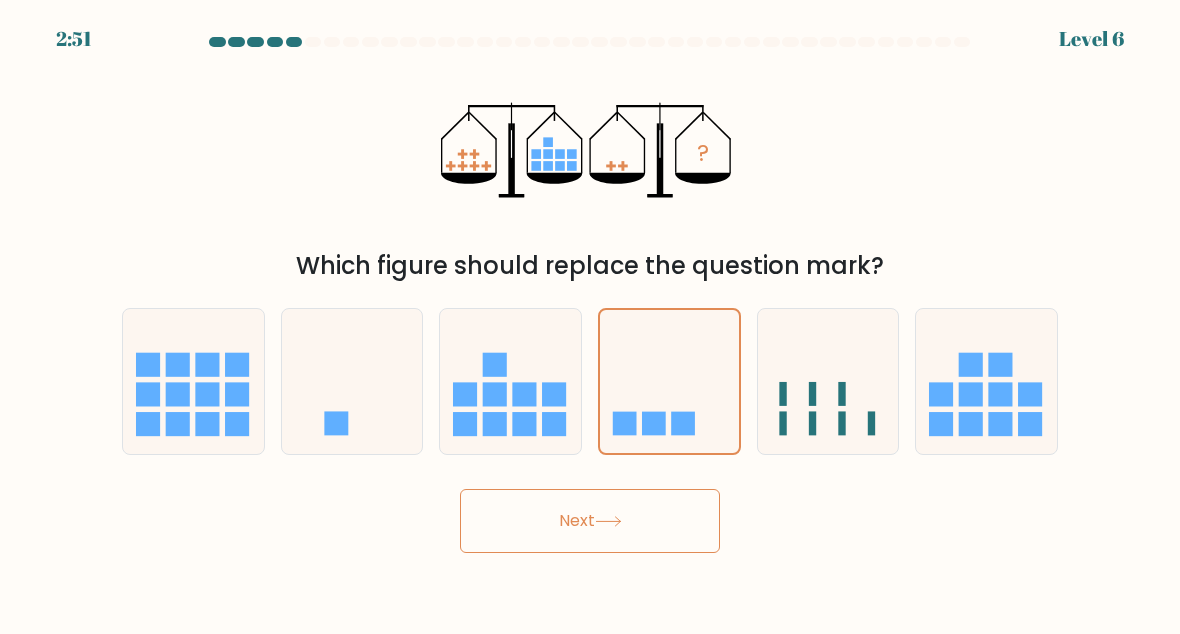click at bounding box center [608, 521] 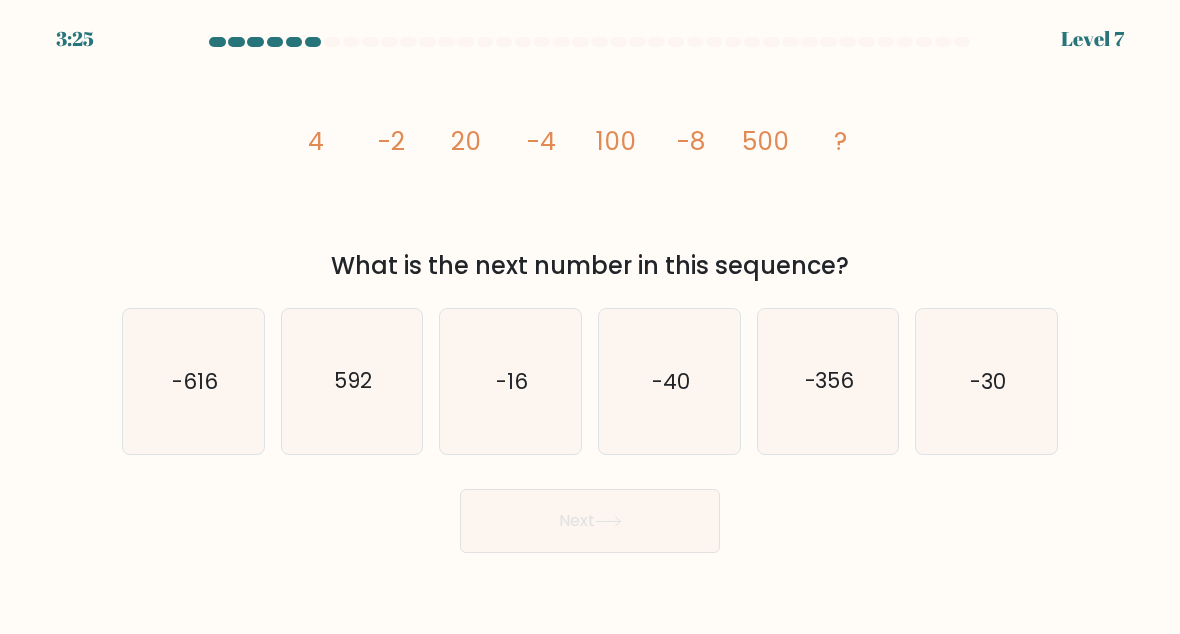 click on "-30" at bounding box center [986, 381] 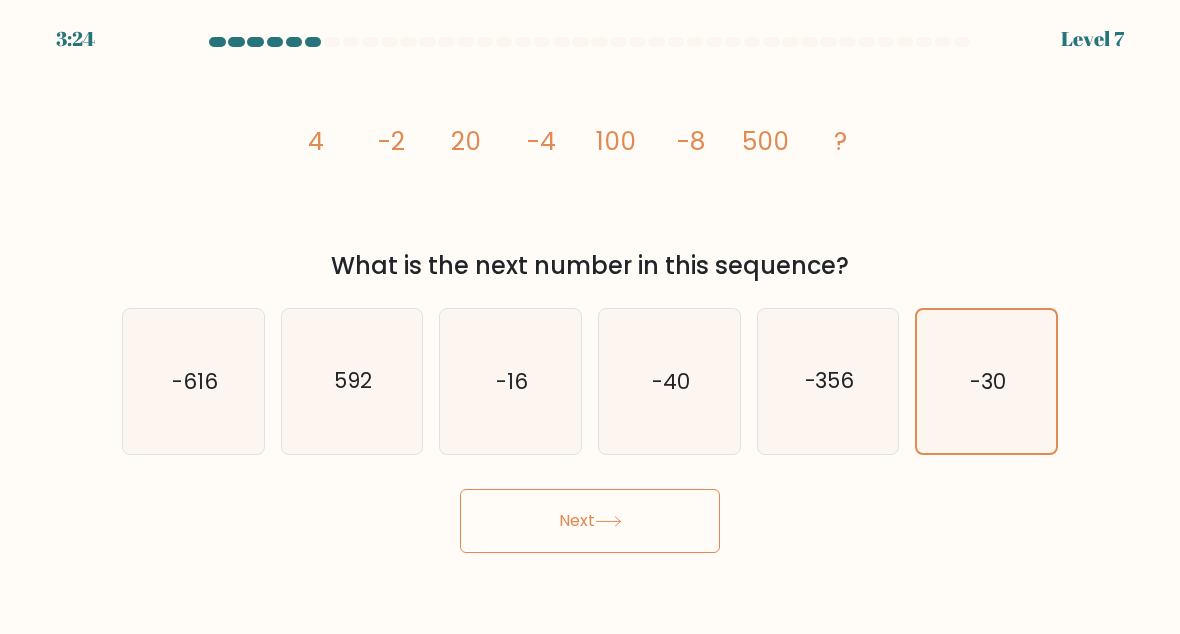 click on "-40" at bounding box center [669, 381] 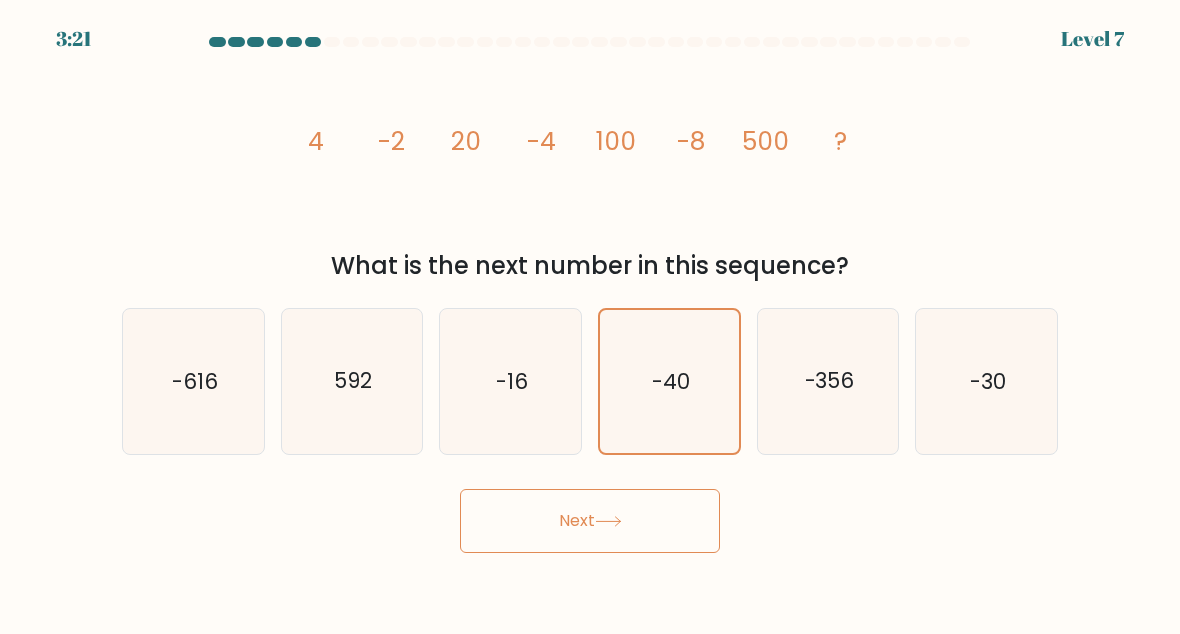 click on "-30" at bounding box center (988, 381) 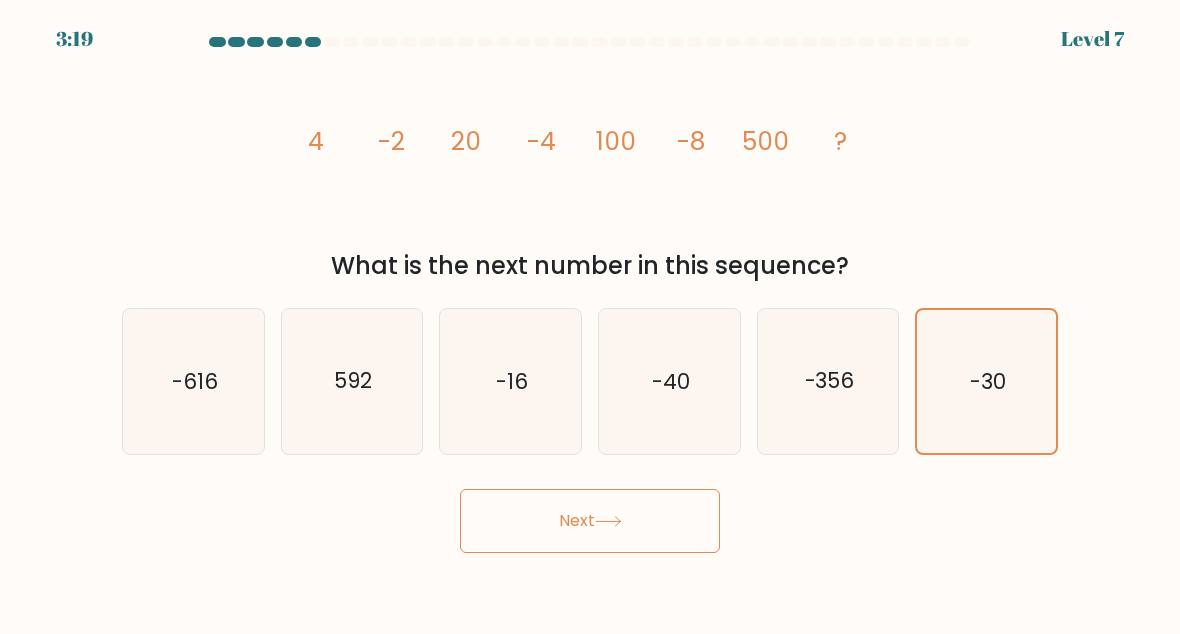 click on "-40" at bounding box center (669, 381) 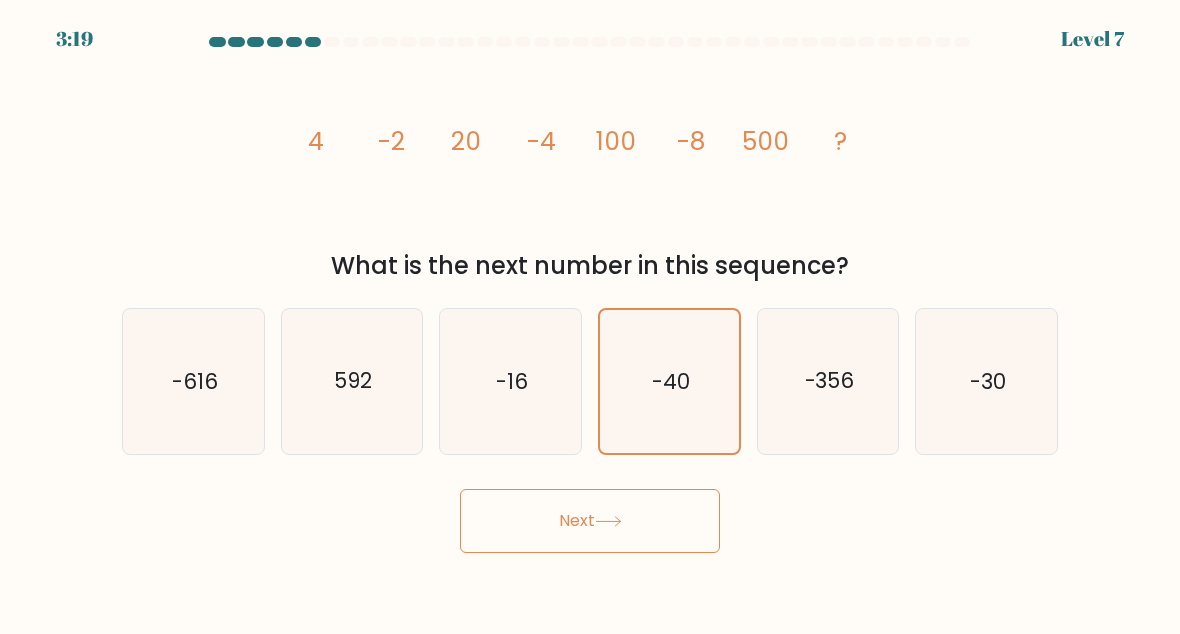click on "-30" at bounding box center [986, 381] 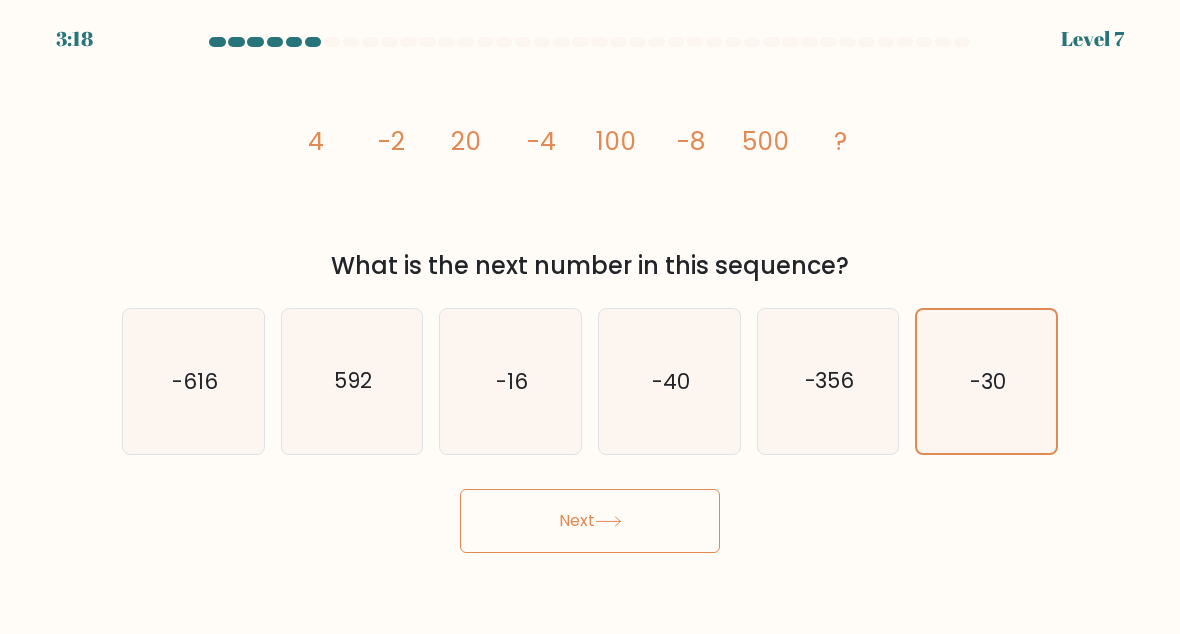 click on "-40" at bounding box center (669, 381) 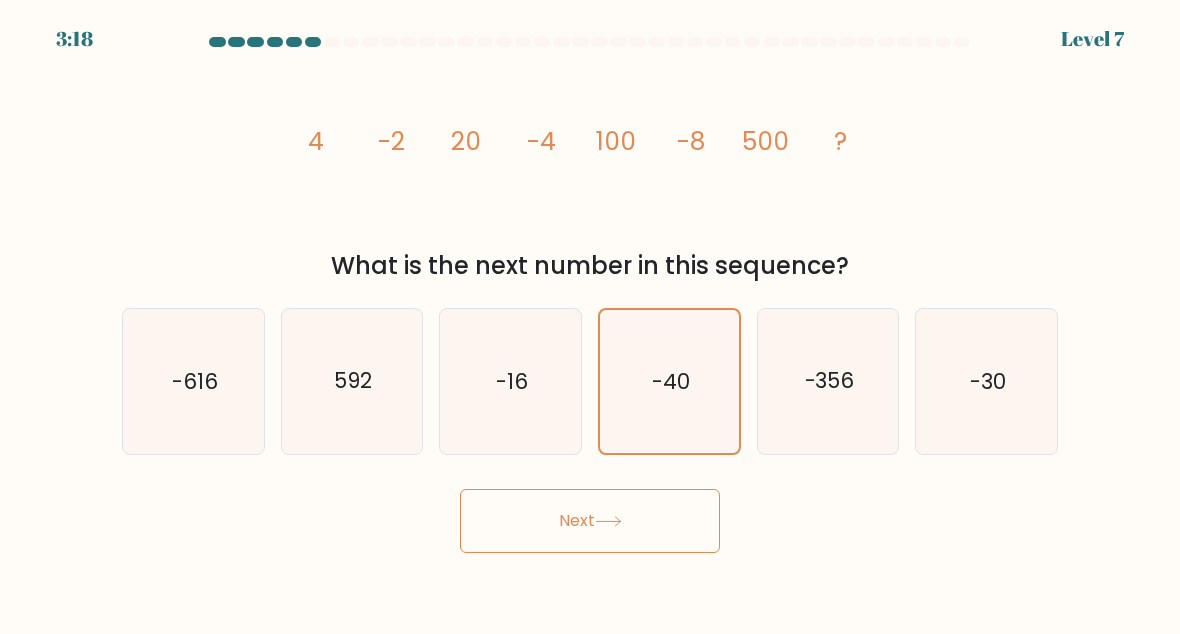 click on "-30" at bounding box center (986, 381) 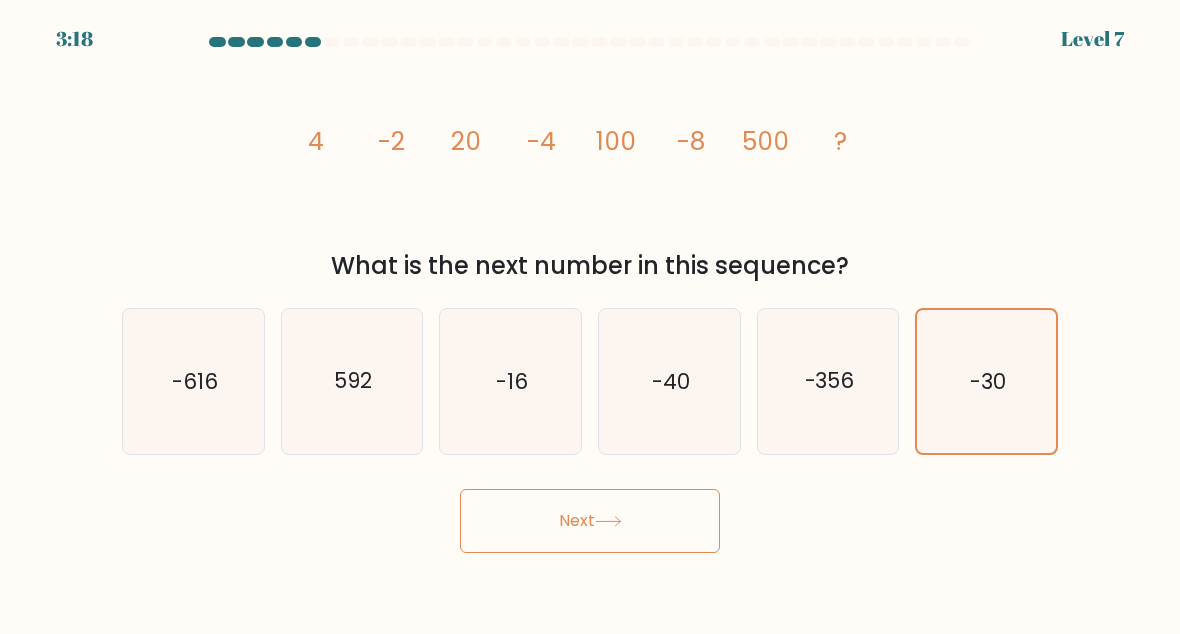 click on "-40" at bounding box center (669, 381) 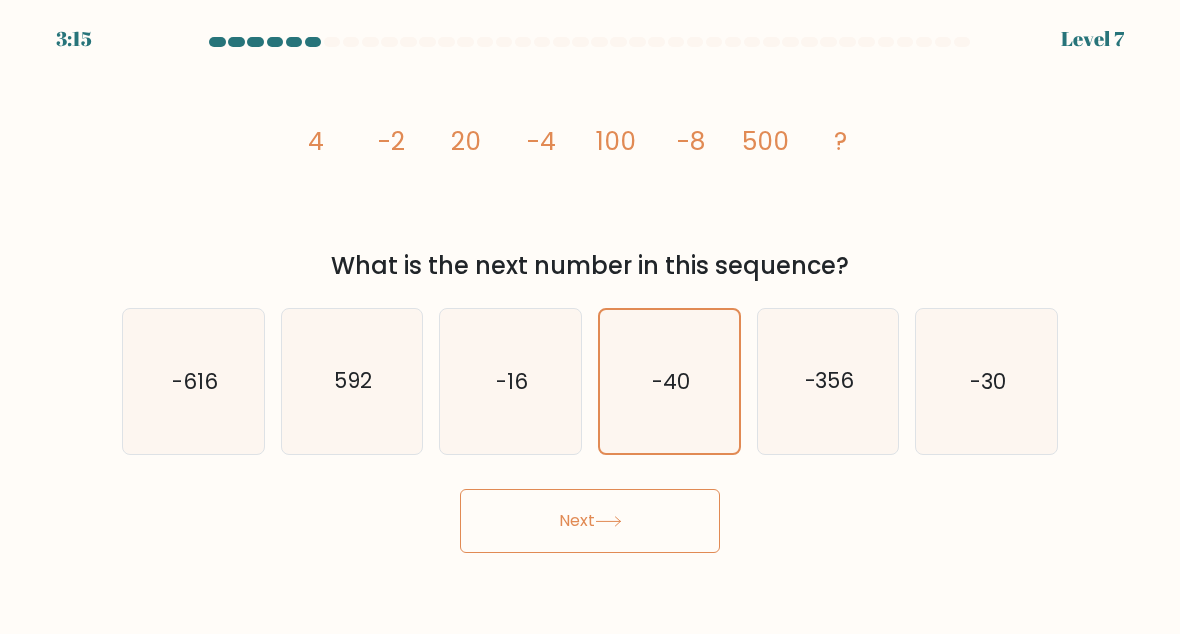 click on "-30" at bounding box center (988, 381) 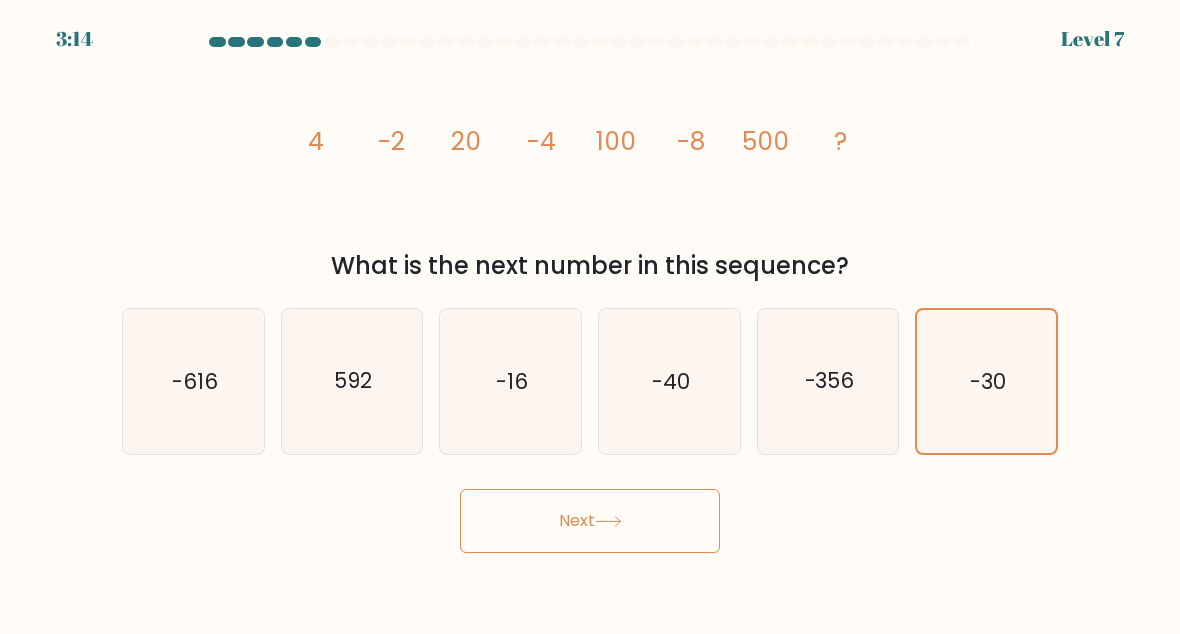 click on "Next" at bounding box center (590, 521) 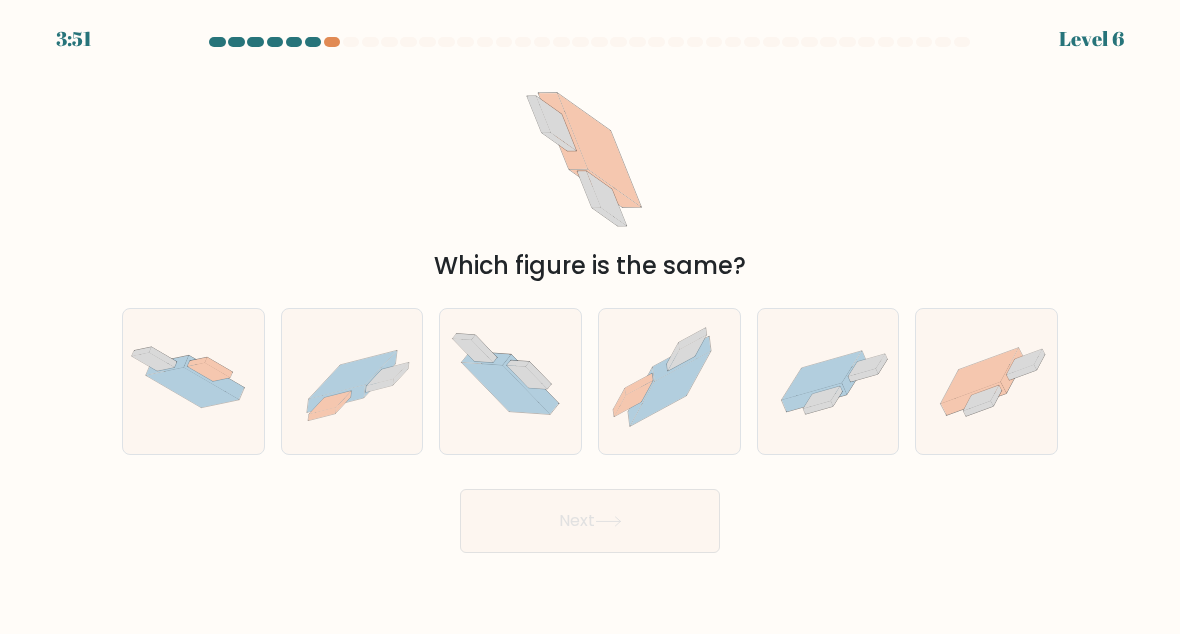 click at bounding box center (986, 381) 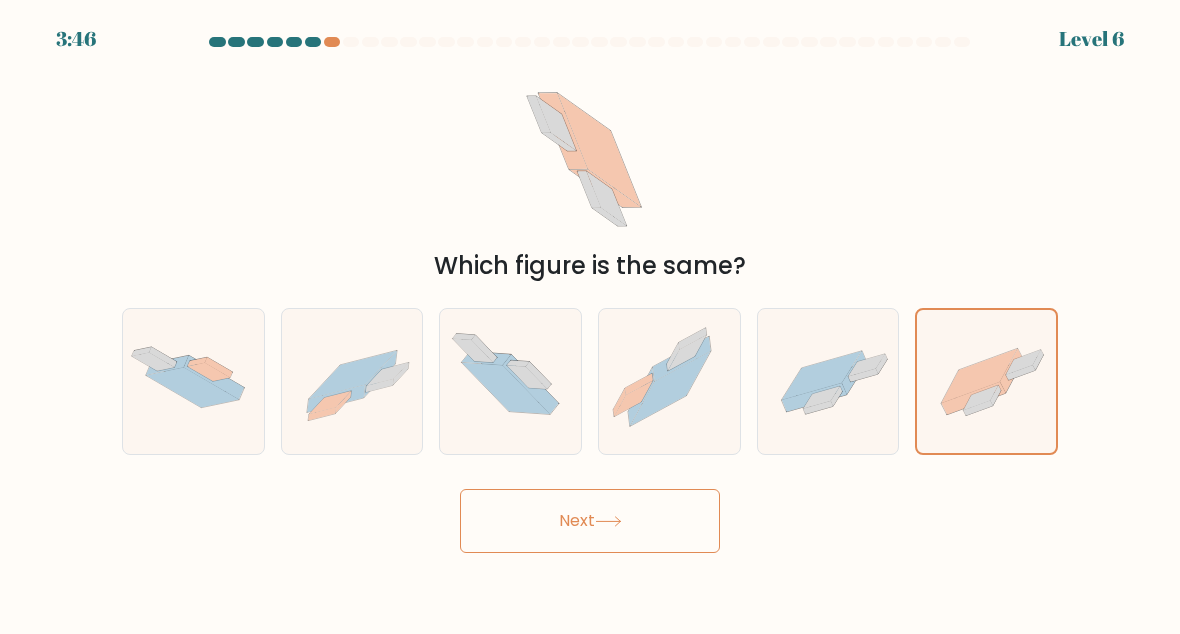 click on "Next" at bounding box center [590, 521] 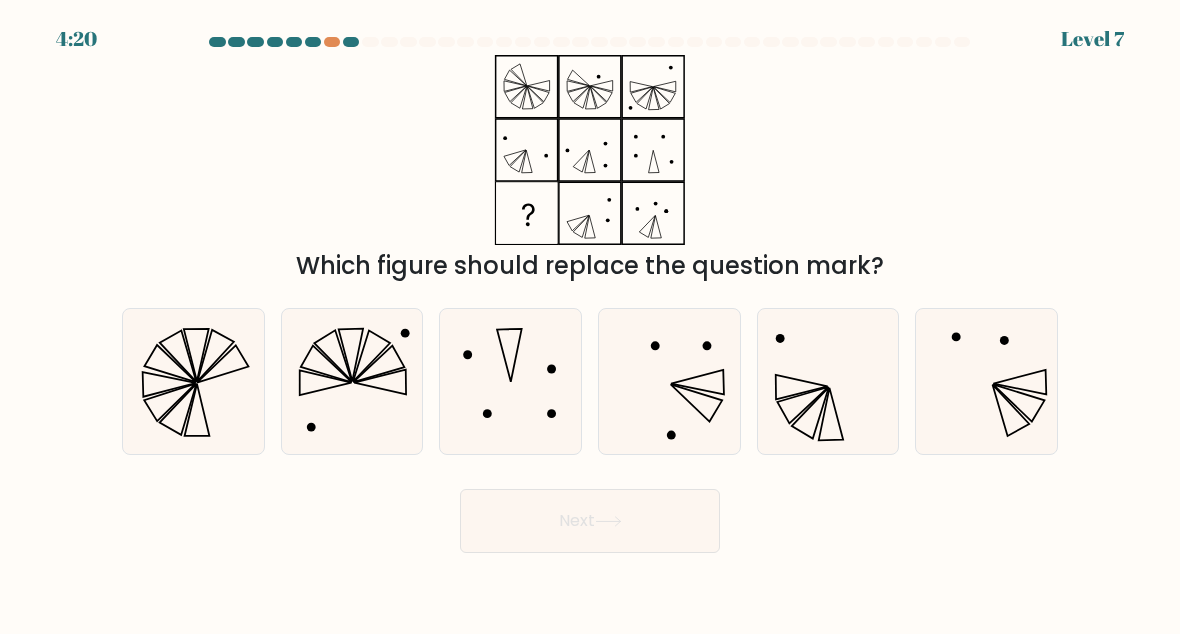 click at bounding box center (510, 381) 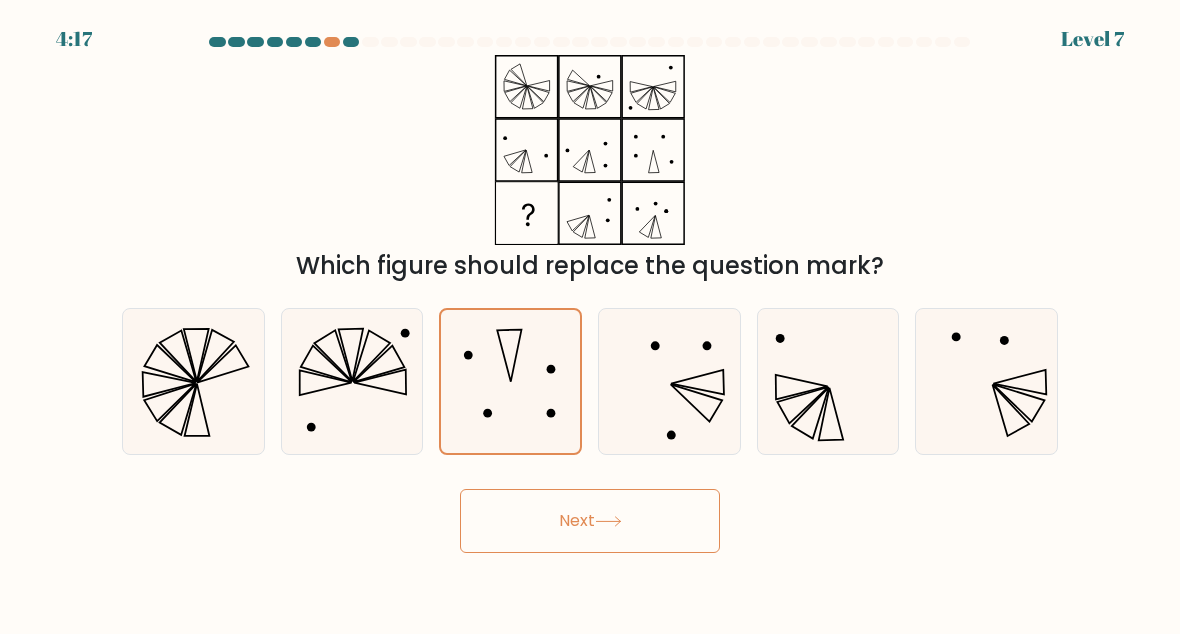 click on "Next" at bounding box center (590, 521) 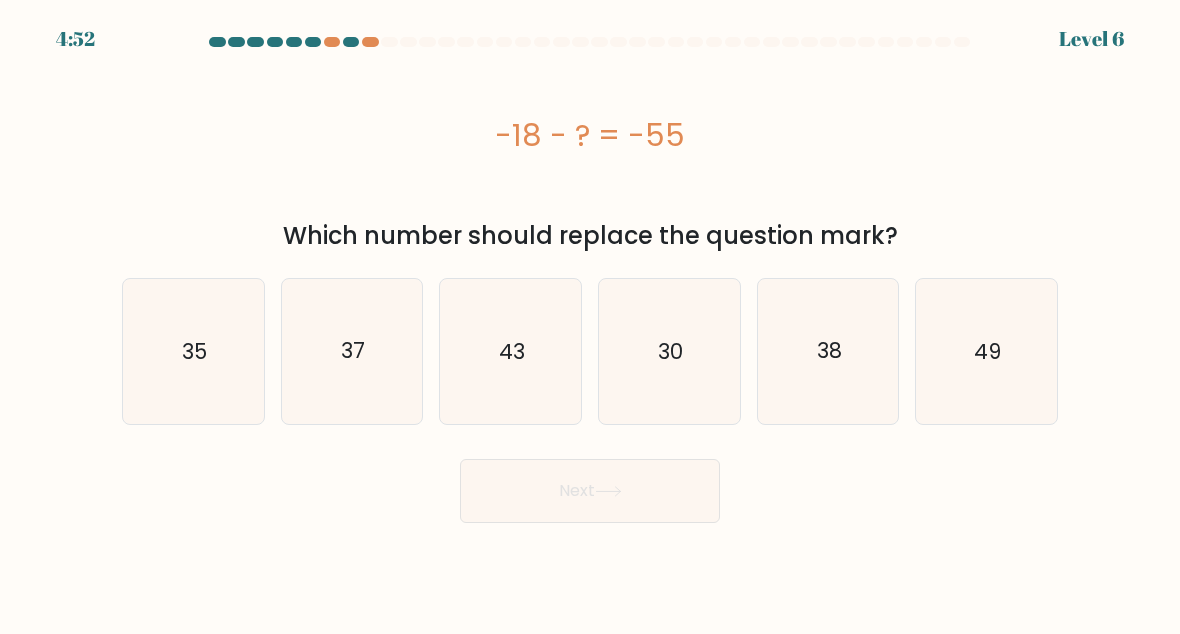 click on "30" at bounding box center (670, 350) 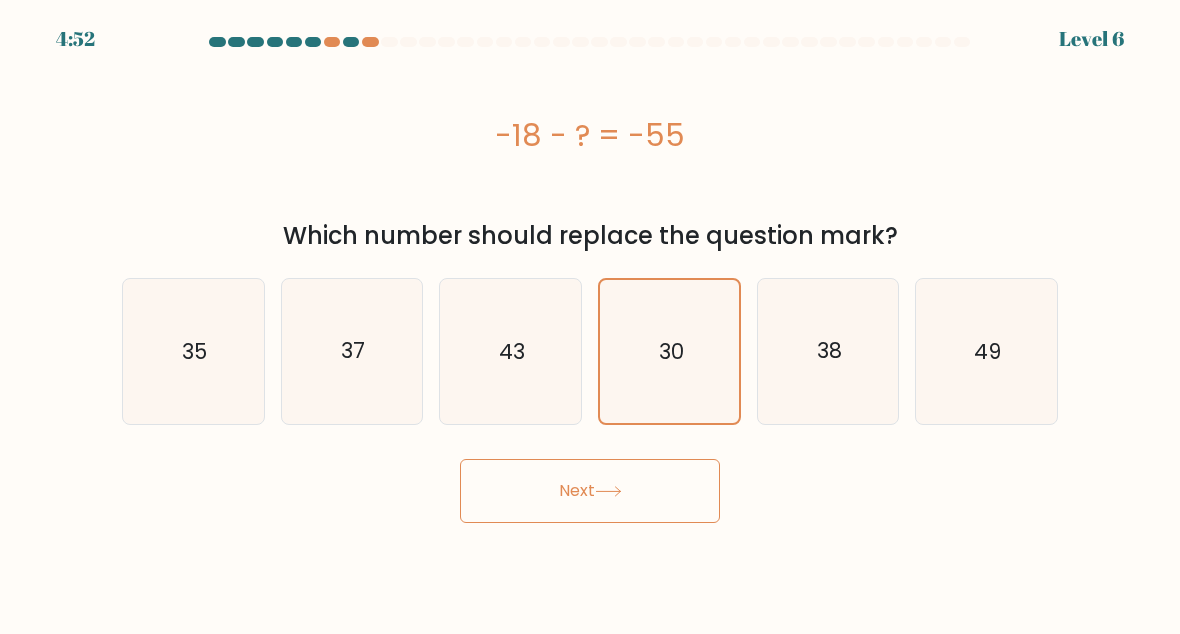 click on "43" at bounding box center [512, 350] 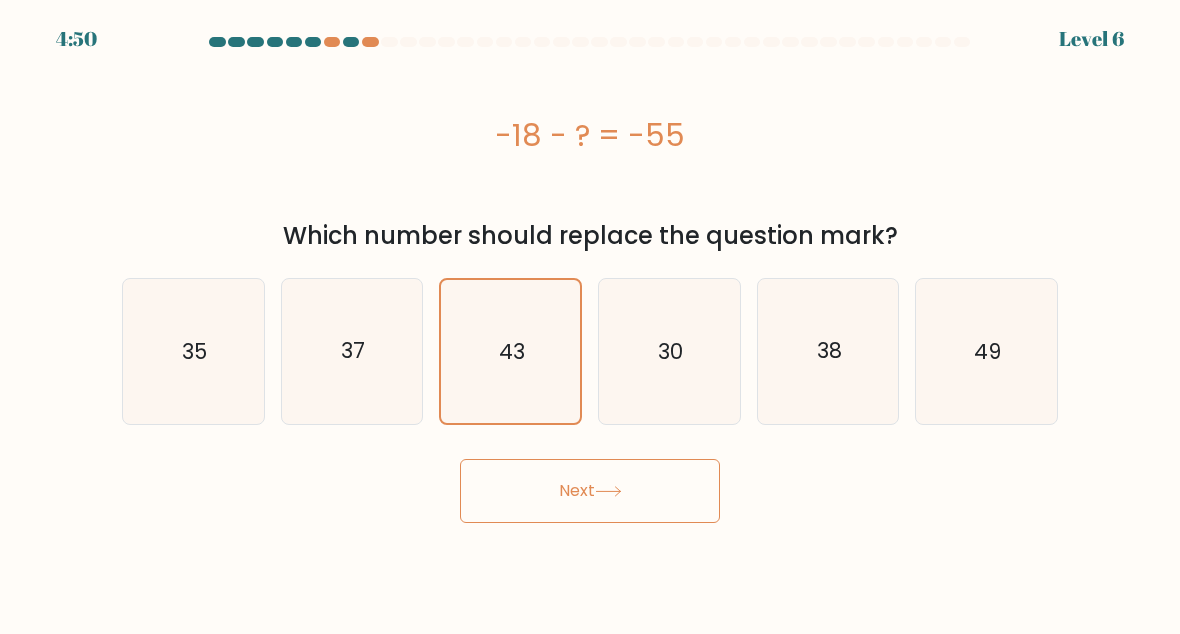 click on "37" at bounding box center [353, 350] 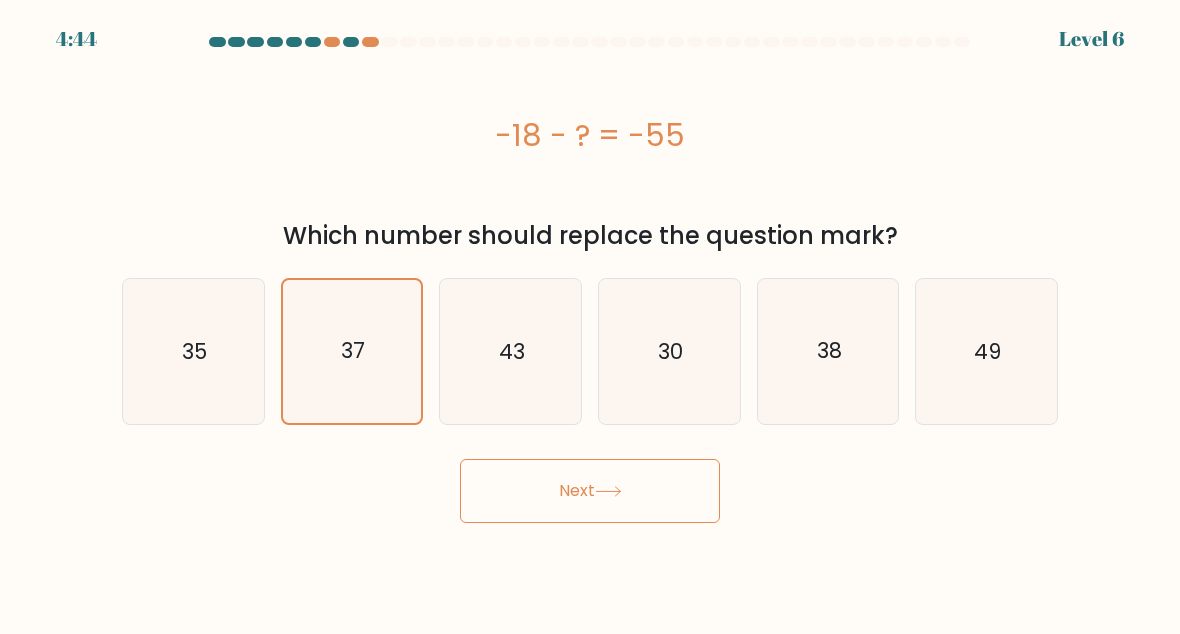 click on "43" at bounding box center [510, 351] 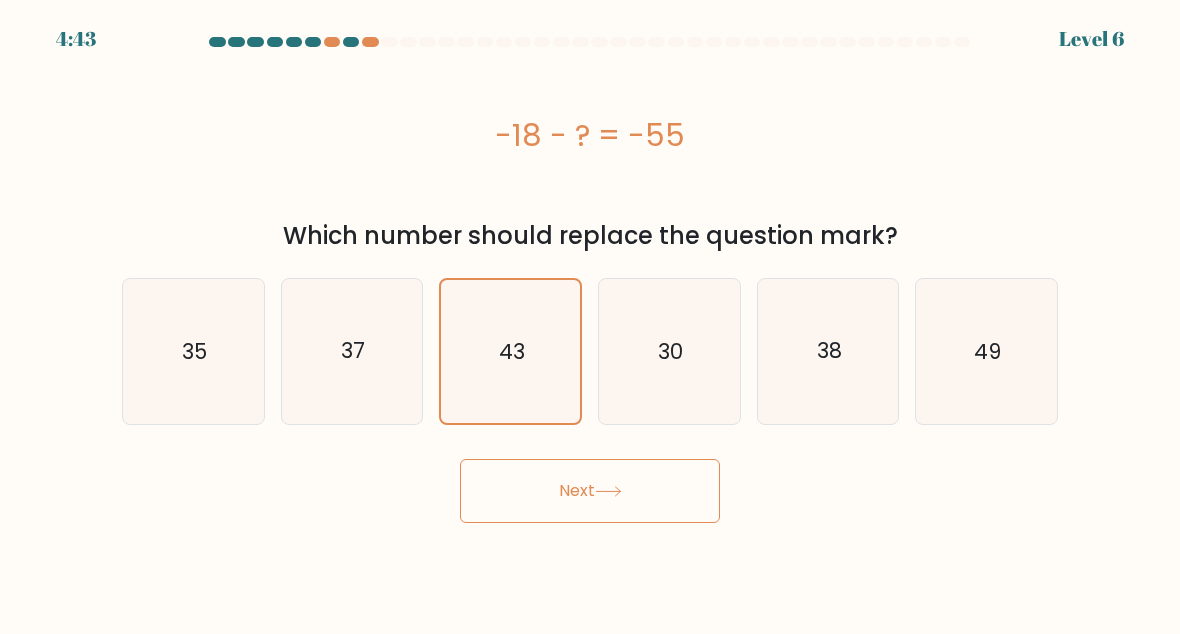 click on "Next" at bounding box center (590, 491) 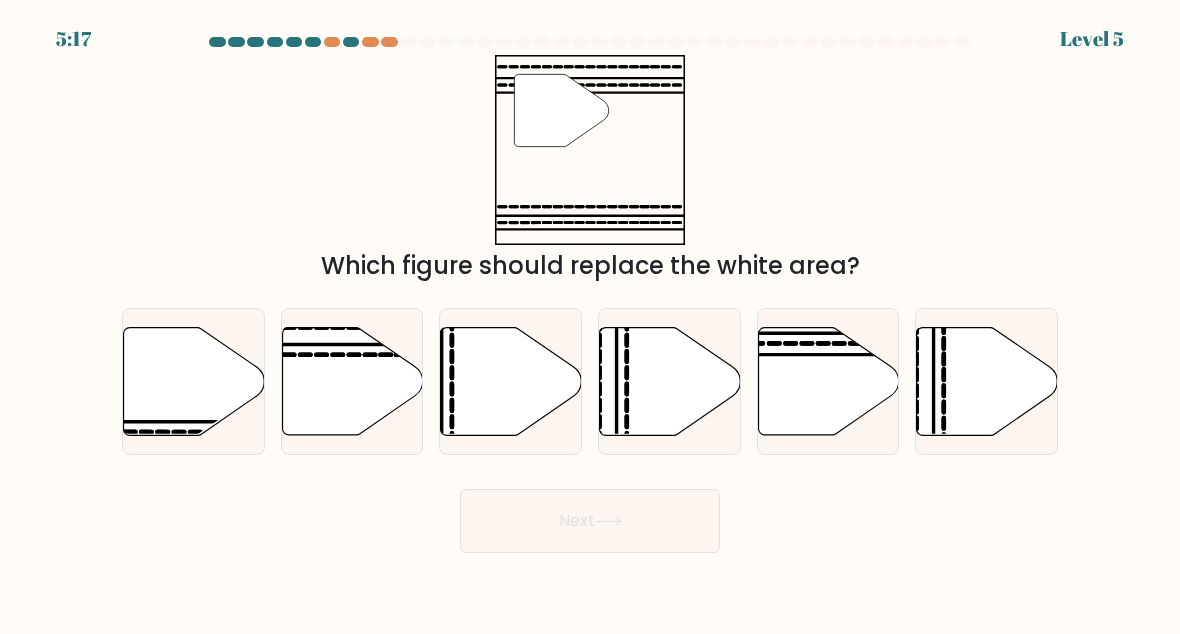 click at bounding box center (194, 381) 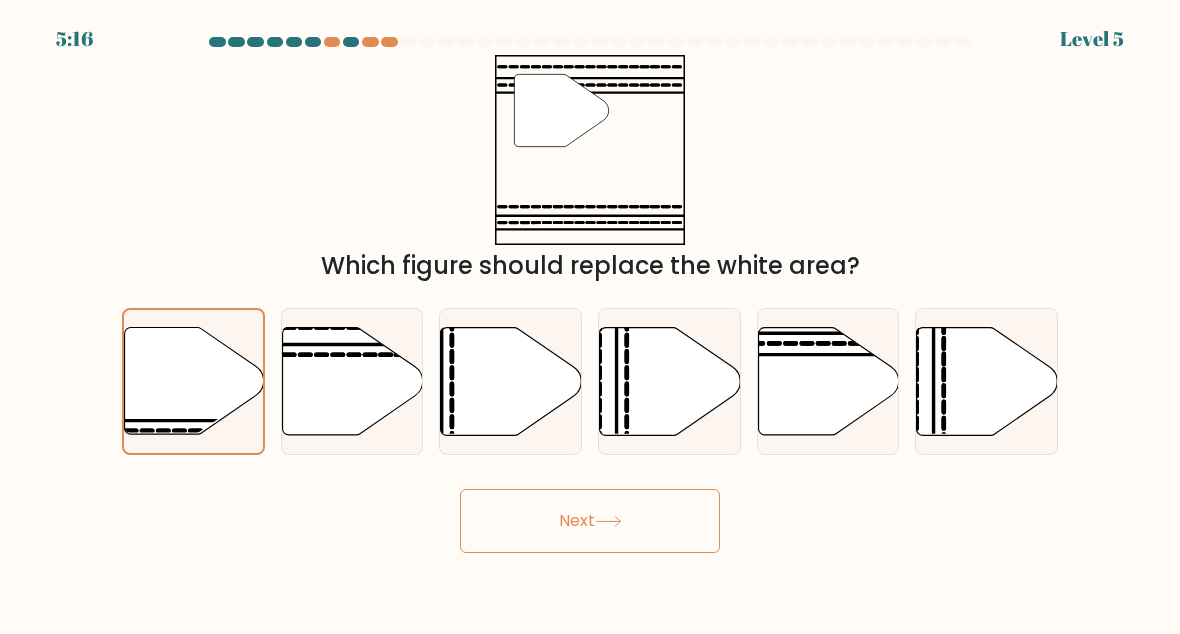 click at bounding box center (194, 381) 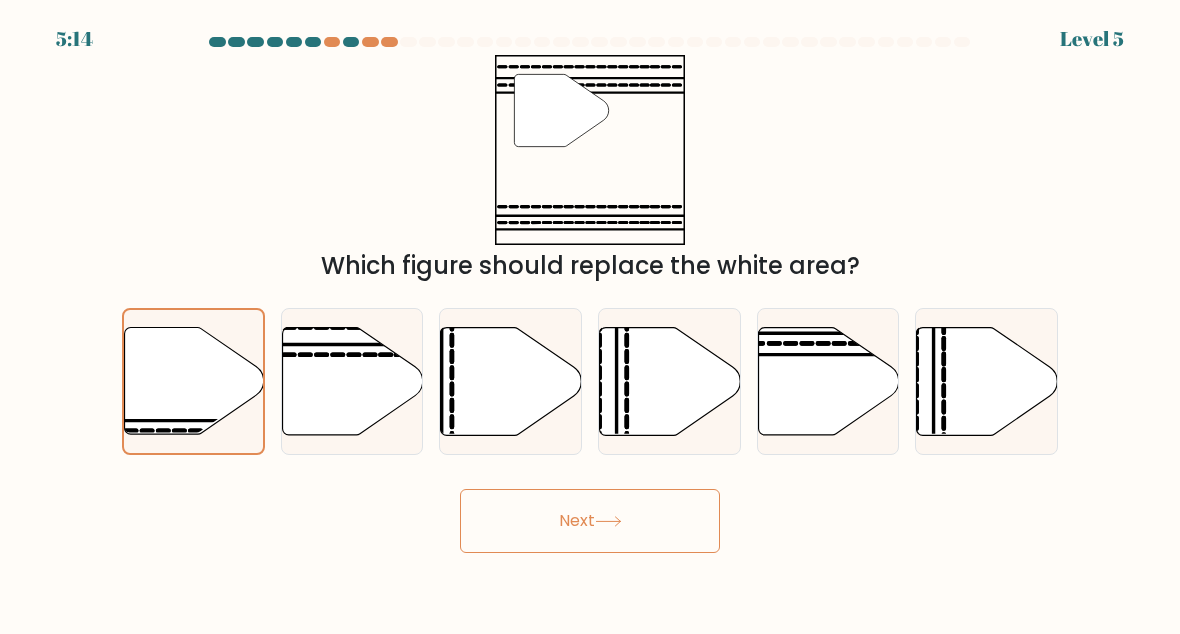 click on "Next" at bounding box center (590, 521) 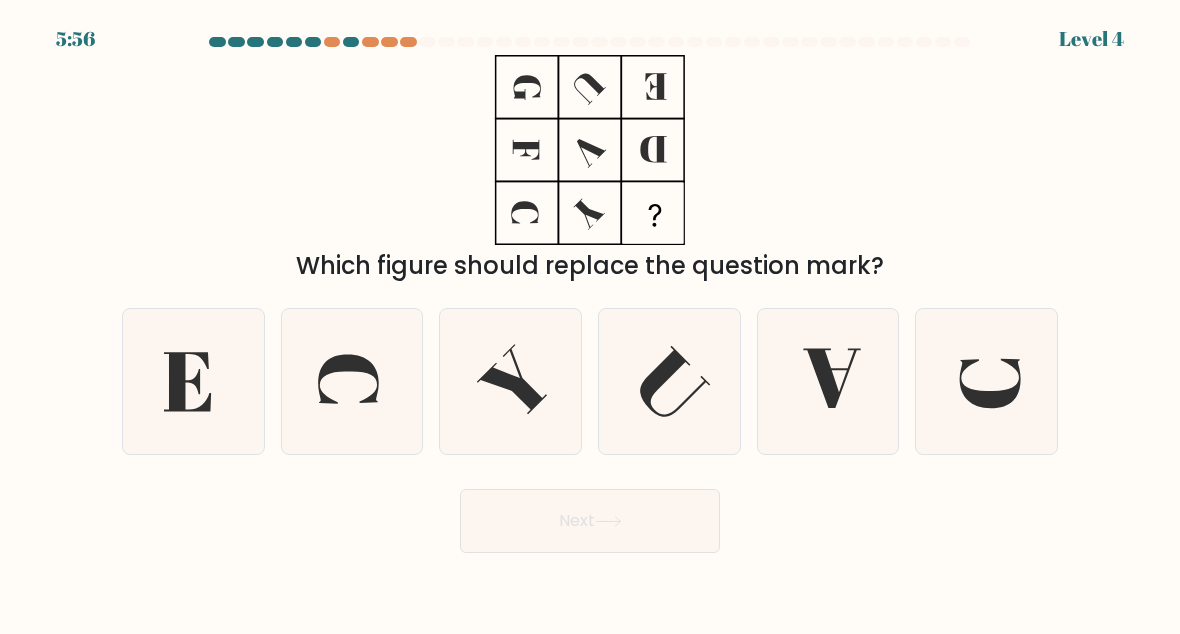 click at bounding box center [590, 46] 